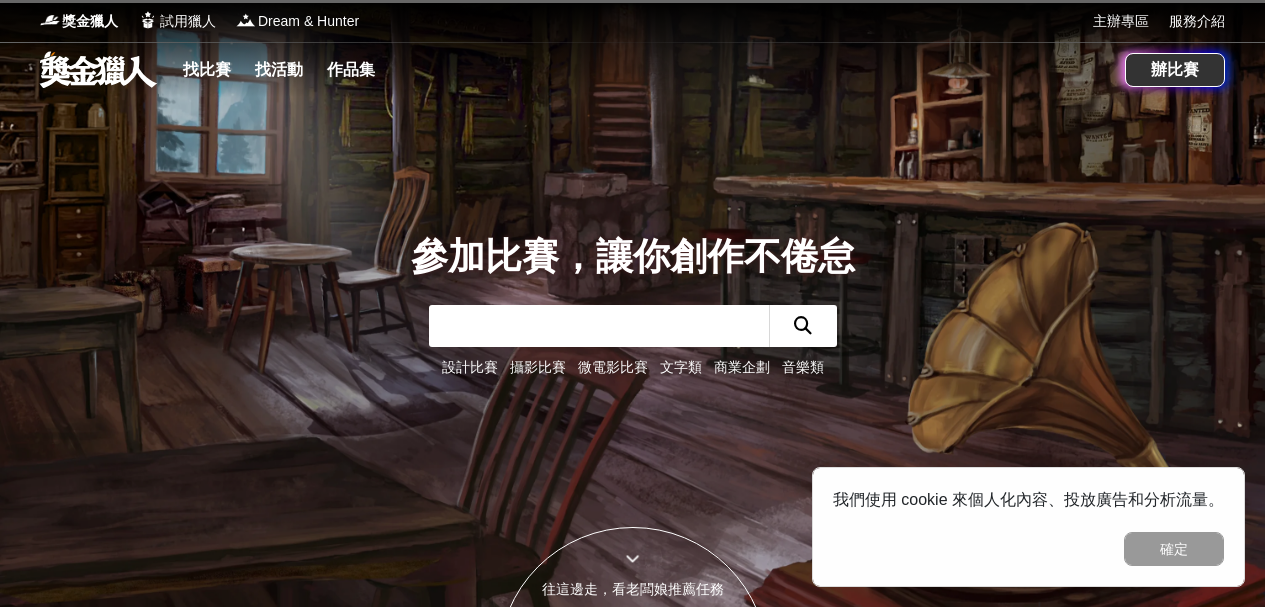 scroll, scrollTop: 0, scrollLeft: 0, axis: both 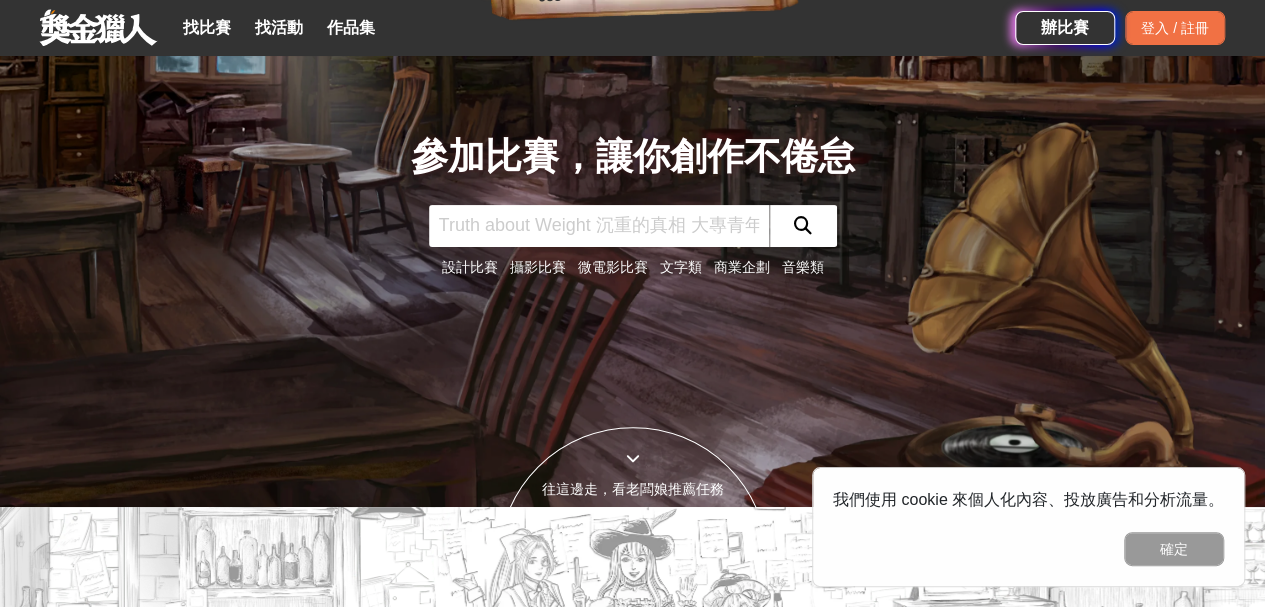 click at bounding box center (599, 226) 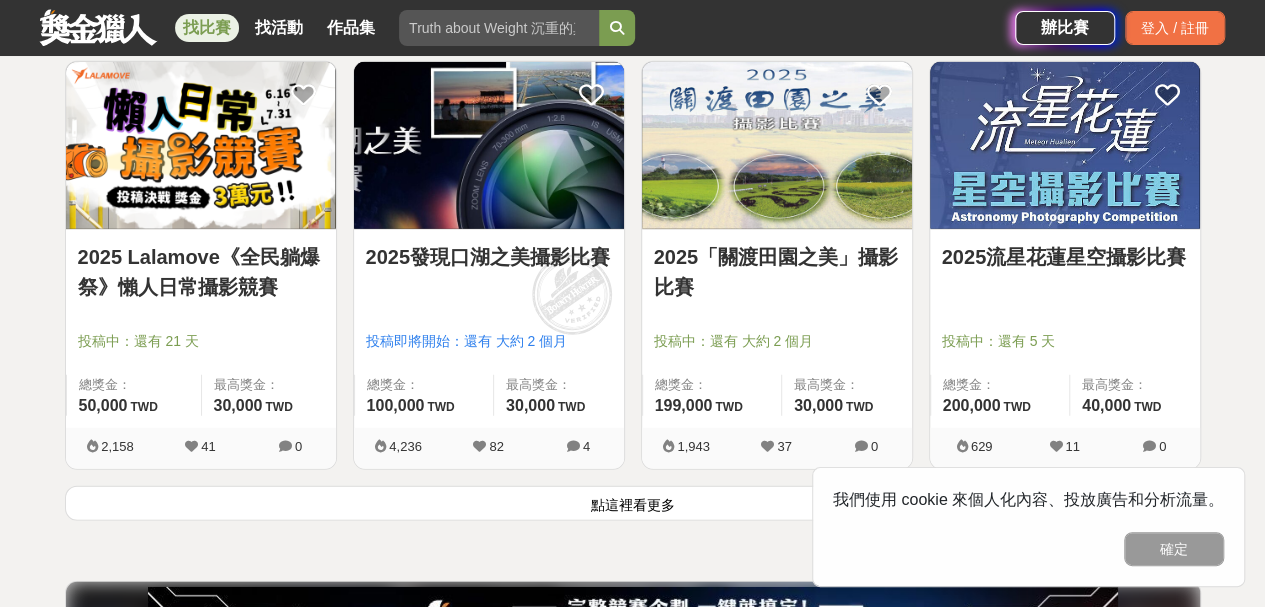 scroll, scrollTop: 2500, scrollLeft: 0, axis: vertical 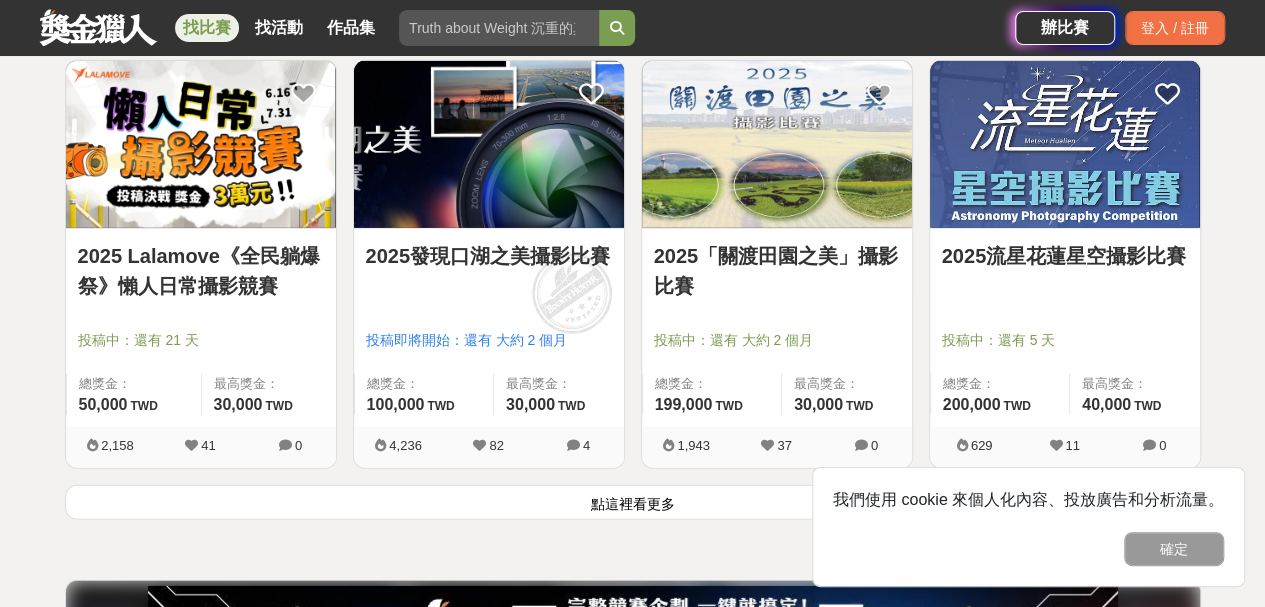 click on "2025發現口湖之美攝影比賽" at bounding box center (489, 256) 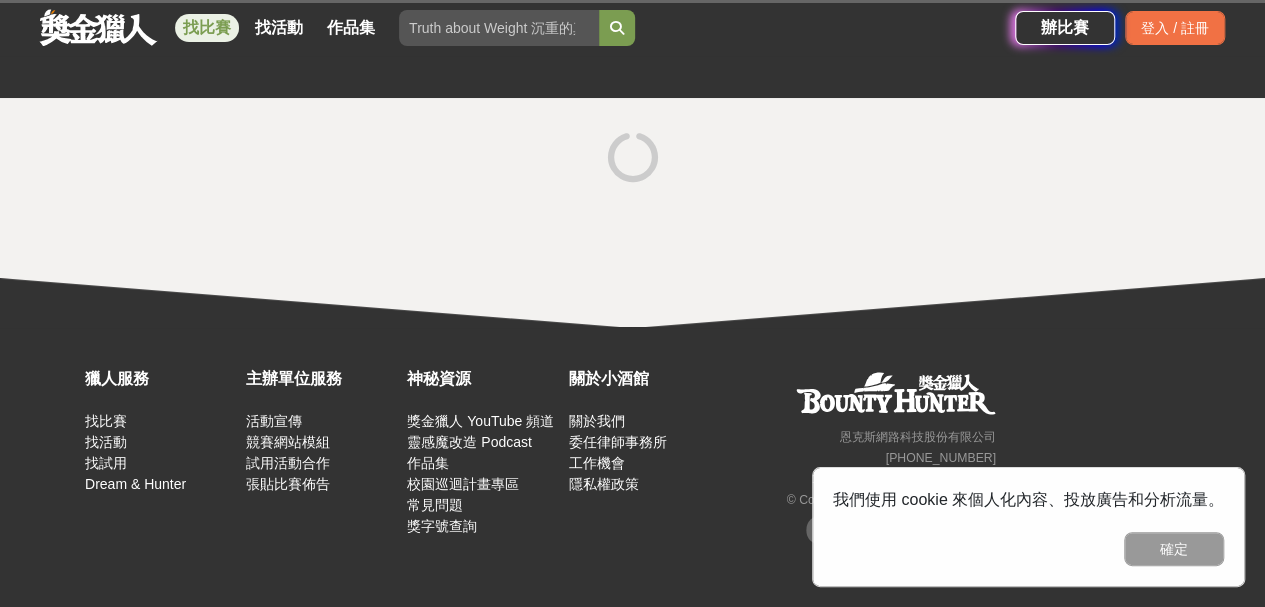 scroll, scrollTop: 0, scrollLeft: 0, axis: both 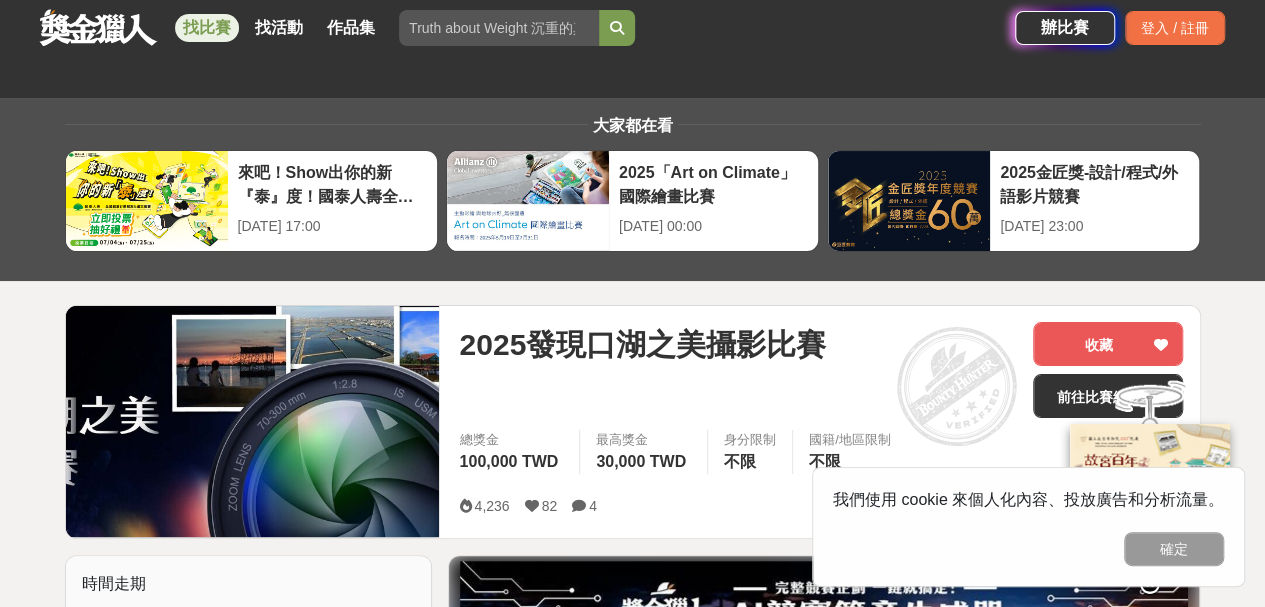 click on "大家都在看 來吧！Show出你的新『泰』度！國泰人壽全國創意行銷提案&圖文競賽 2025-06-27 17:00 2025「Art on Climate」國際繪畫比賽 2025-07-31 00:00 2025金匠獎-設計/程式/外語影片競賽 2025-07-28 23:00" at bounding box center [633, 189] 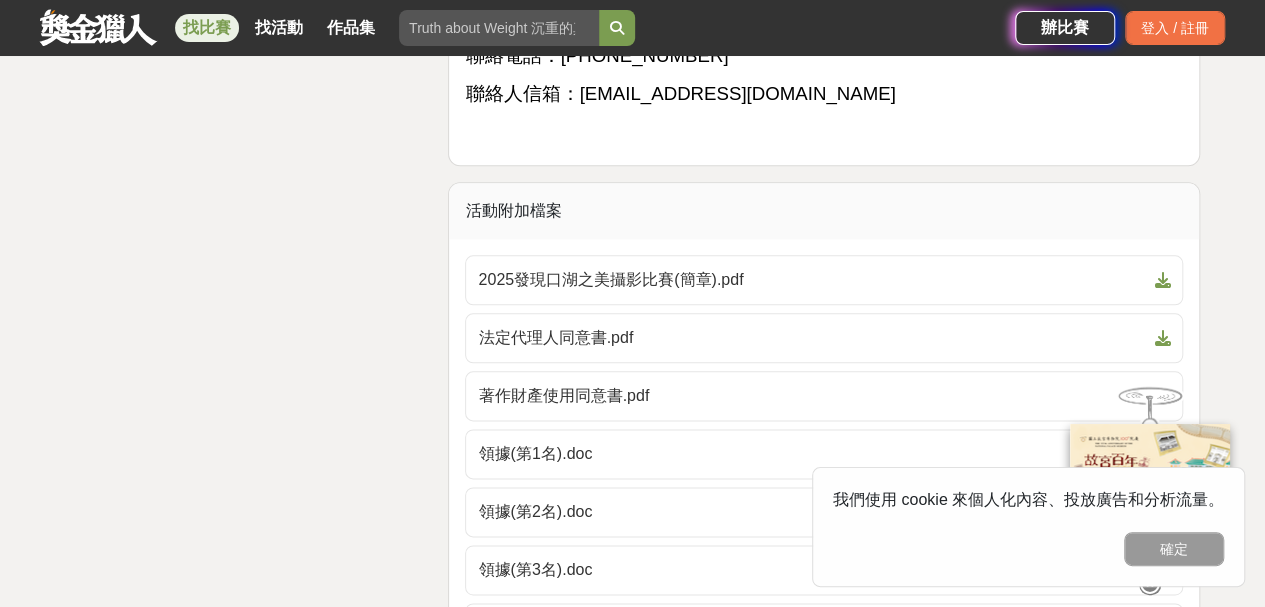scroll, scrollTop: 4800, scrollLeft: 0, axis: vertical 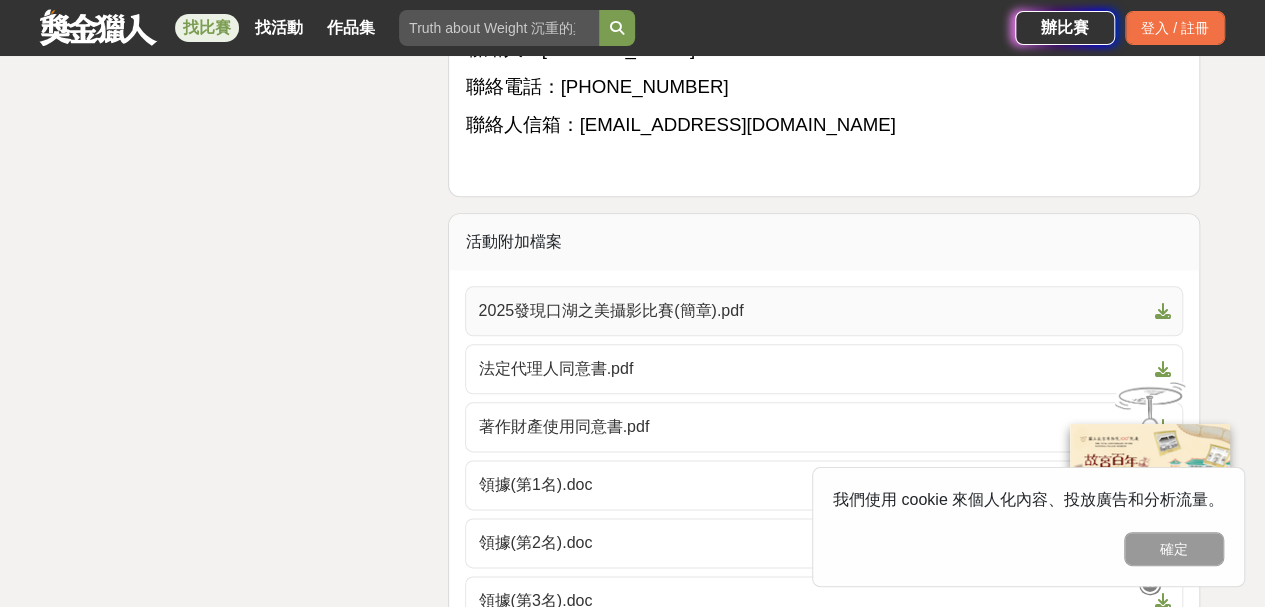 click at bounding box center [1162, 311] 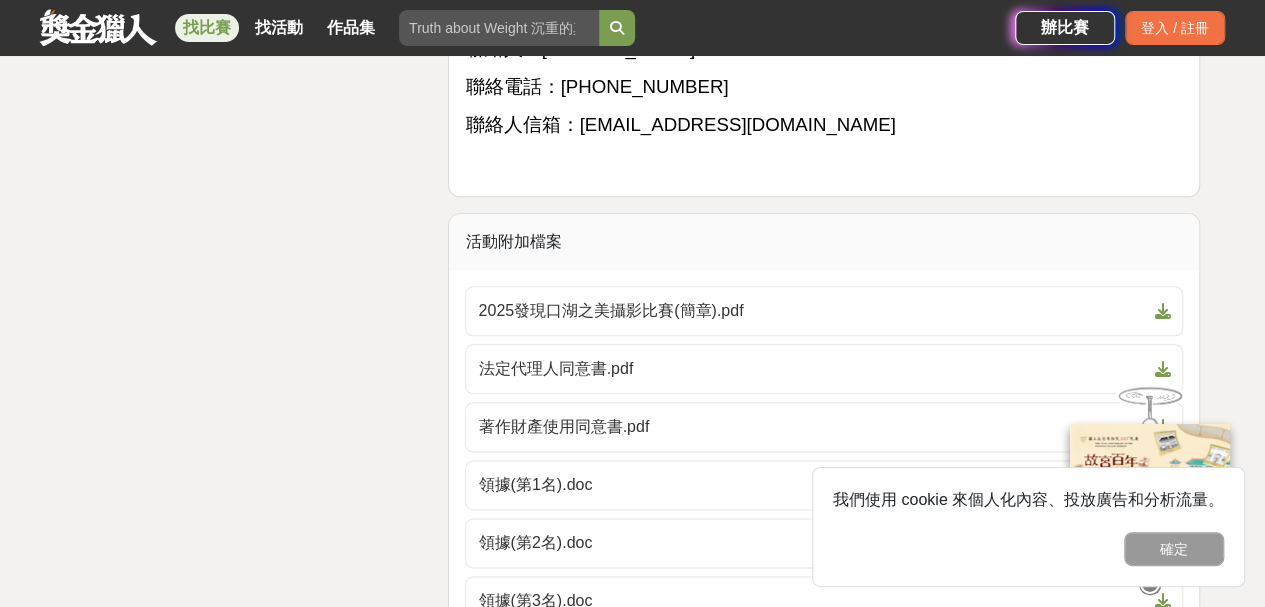 click on "時間走期 投稿即將開始 徵件期間 2025-09-01 08:00  至  2025-10-31 17:00 賽事獎項 第一名 獎金 30000 TWD 1 第二名 獎金 20000 TWD 1 第三名 獎金 10000 TWD 1 優選 獎金 5000 TWD 5 佳作 獎金 3000 TWD 5 主辦單位 雲林縣口湖鄉公所 協辦/執行： 雲林縣口湖鄉公所 電話： 05-7892001#154 Email： yl690000145@mail.yunlin.gov.tw 國家/地區： 台灣 相關分類與標籤 攝影比賽 政府主辦 攝影 拍照 國際 拍攝 照相 活動刊登資訊 刊登者： 雲林縣口湖鄉公所 刊登時間： 2025-05-12 08:00 最後更新： 2025-07-08 14:46 報名系統：使用獎金獵人平台   這是什麼 收藏者 看更多 Y 沈 張 賴 李 林 沈 卓 J 王 羅 詹 L L 鄭 C 侯 王 E A 小酒館也推薦 2025「小夢想．大志氣」追夢計畫   6,600,000 TWD   2025-09-12 12:00 2025 Tuying Art 藝術節 社群圖文｜攝影 徵件競賽活動   120,000 TWD   2025-08-10 17:00 FuStar未來之星-科學創意挑戰賽   430,000 TWD   2025-12-05 17:00" at bounding box center [249, -1395] 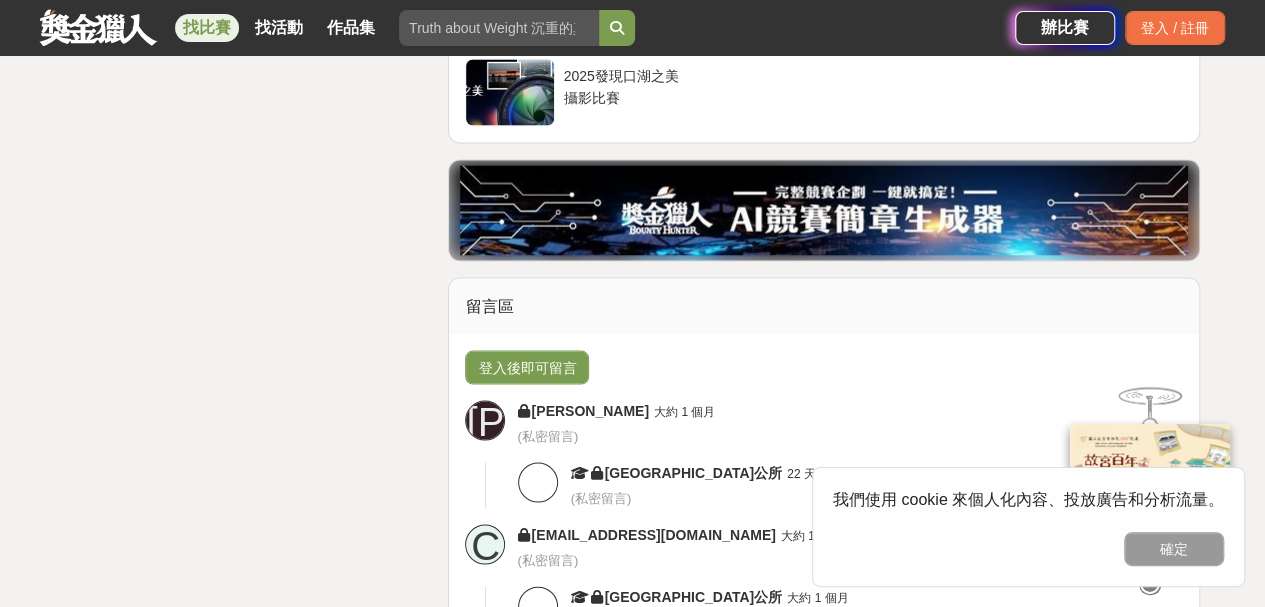 scroll, scrollTop: 5500, scrollLeft: 0, axis: vertical 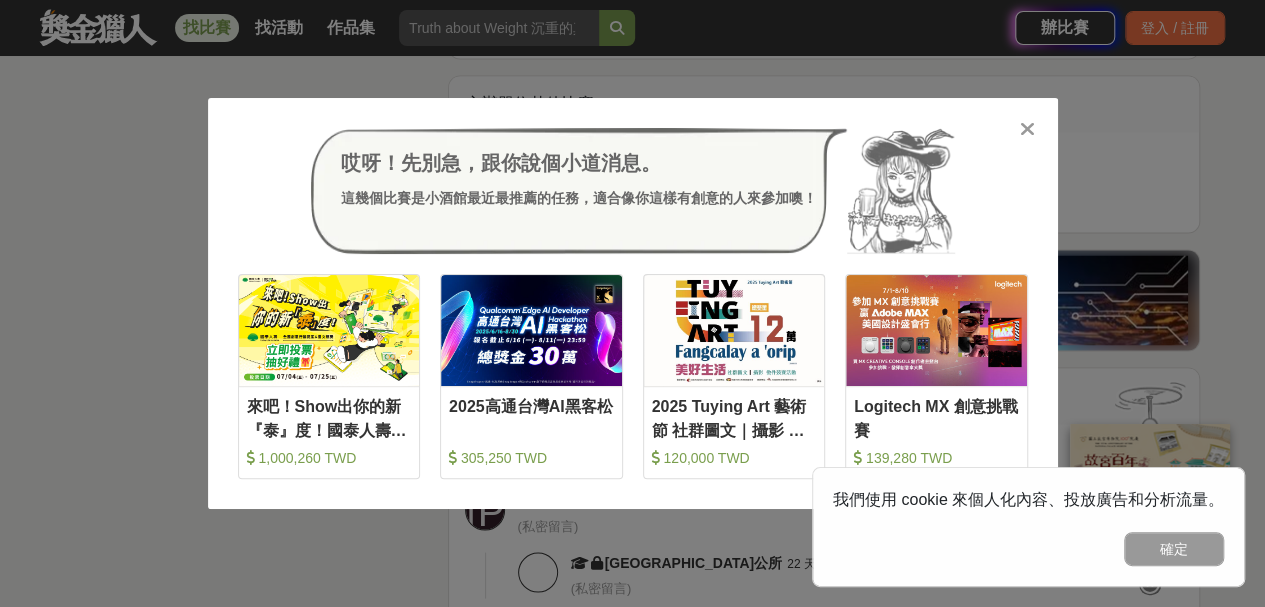click at bounding box center (1027, 129) 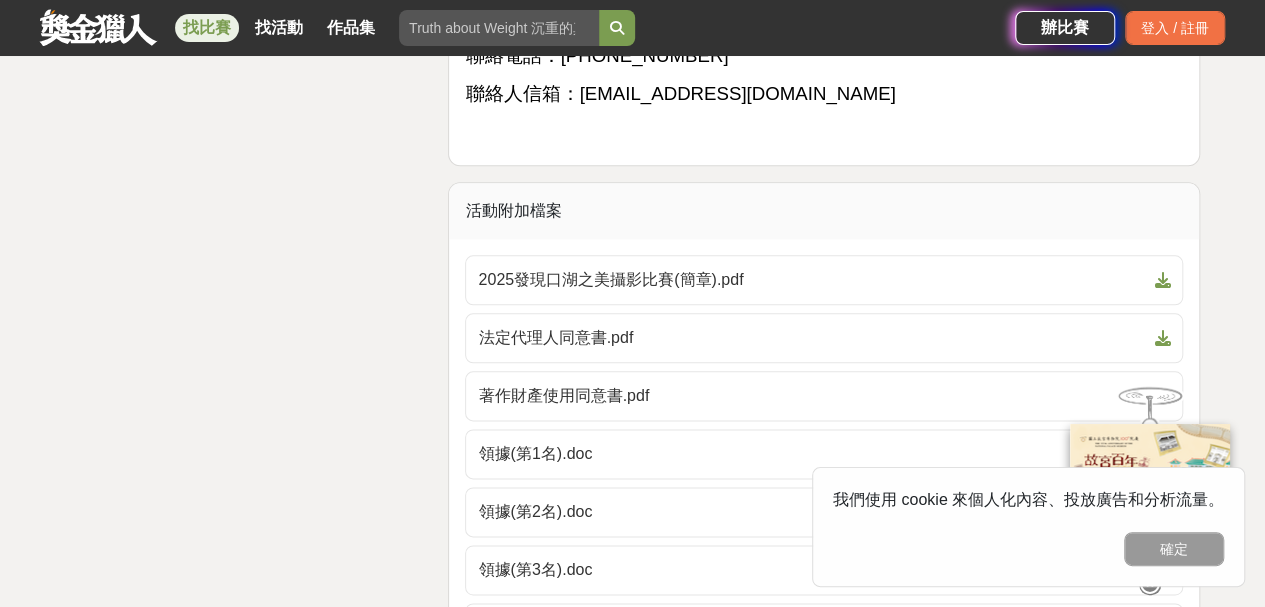 scroll, scrollTop: 4800, scrollLeft: 0, axis: vertical 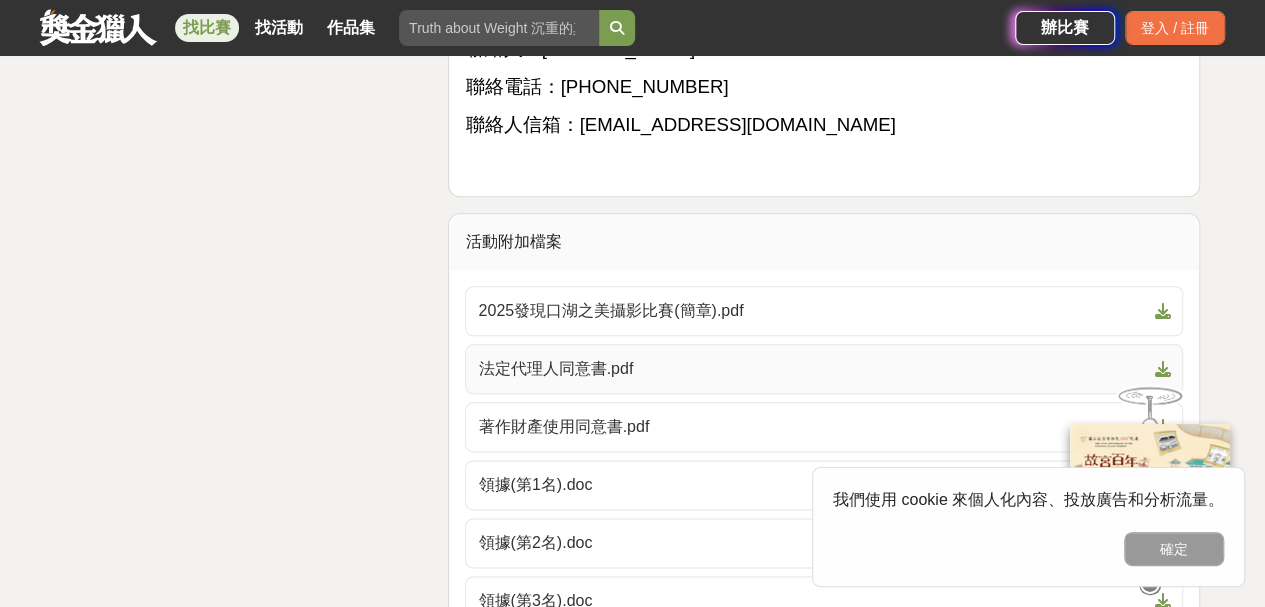 click on "法定代理人同意書.pdf" at bounding box center [812, 369] 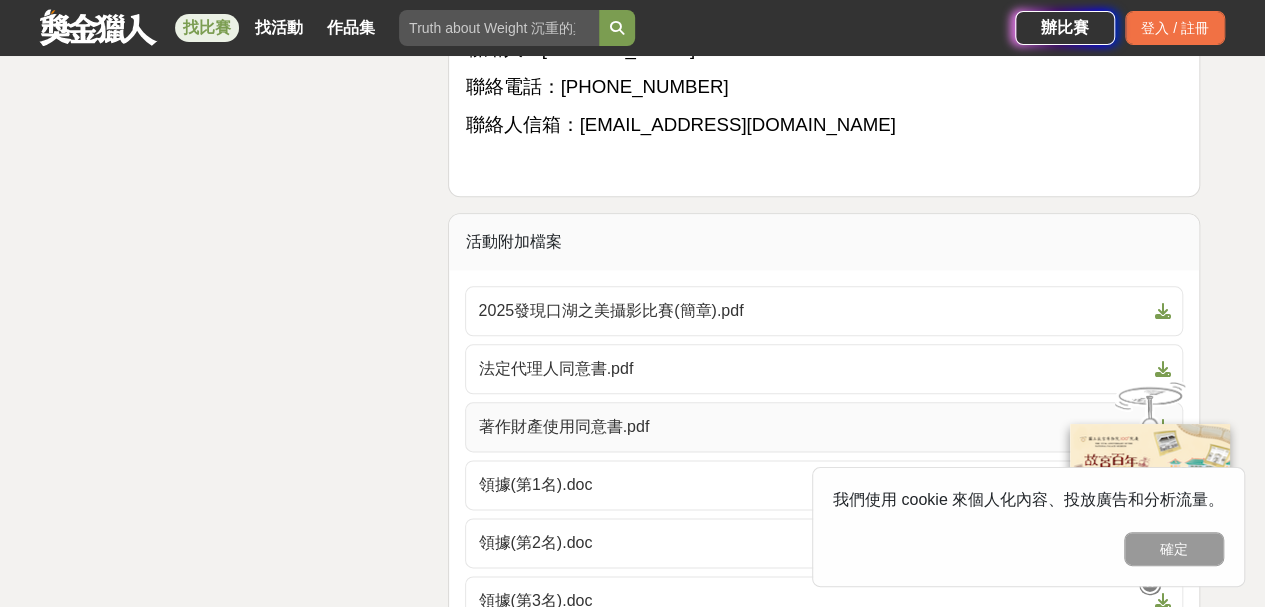 drag, startPoint x: 609, startPoint y: 276, endPoint x: 592, endPoint y: 295, distance: 25.495098 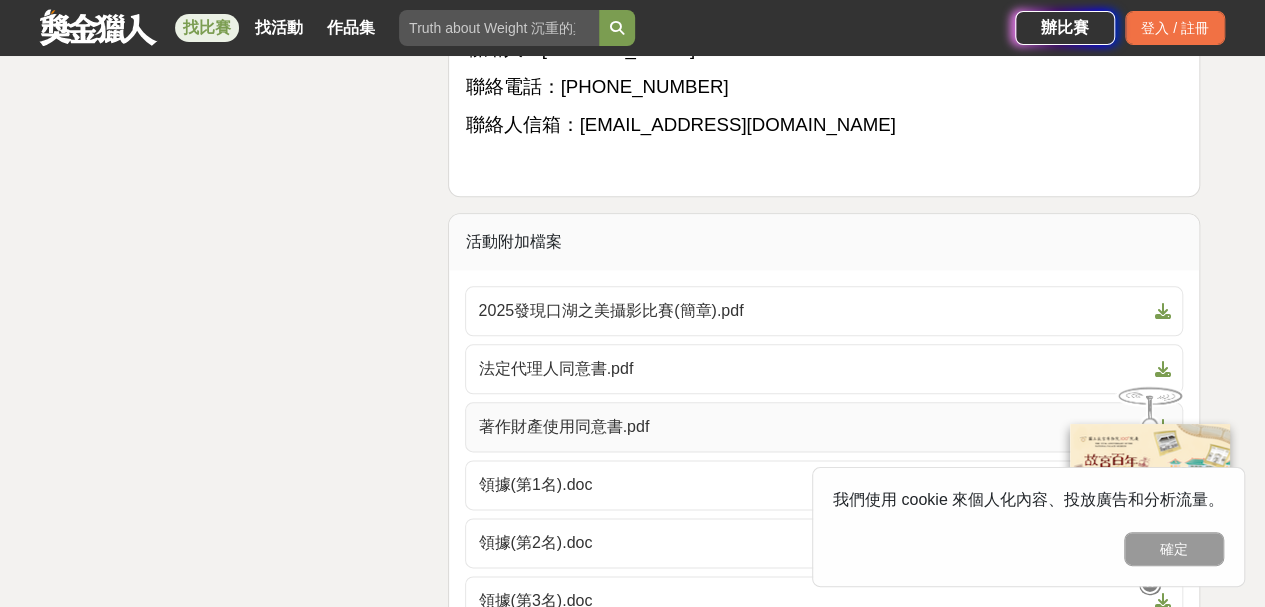 click on "著作財產使用同意書.pdf" at bounding box center [812, 427] 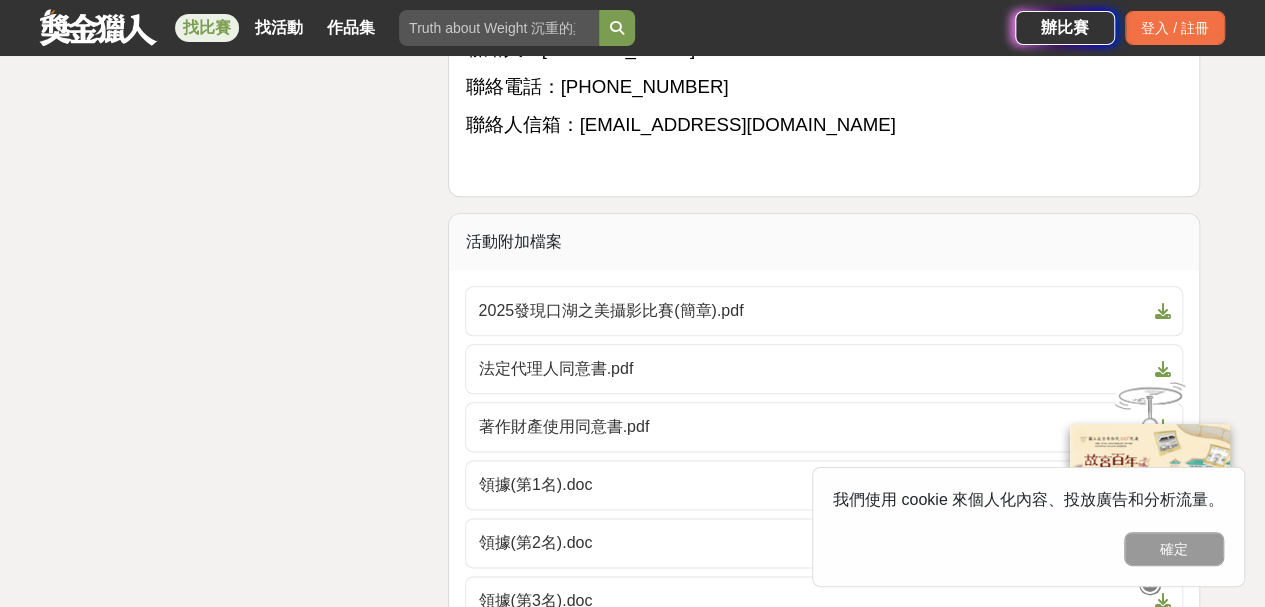 click on "大家都在看 2025「Art on Climate」國際繪畫比賽 2025-07-31 00:00 來吧！Show出你的新『泰』度！國泰人壽全國創意行銷提案&圖文競賽 2025-06-27 17:00 2025金匠獎-設計/程式/外語影片競賽 2025-07-28 23:00 2025發現口湖之美攝影比賽 收藏 前往比賽網站 總獎金 100,000   TWD 最高獎金 30,000   TWD 身分限制 不限 國籍/地區限制 不限 4,236 82 4 分享至 收藏 前往比賽網站 時間走期 投稿即將開始 徵件期間 2025-09-01 08:00  至  2025-10-31 17:00 賽事獎項 第一名 獎金 30000 TWD 1 第二名 獎金 20000 TWD 1 第三名 獎金 10000 TWD 1 優選 獎金 5000 TWD 5 佳作 獎金 3000 TWD 5 主辦單位 雲林縣口湖鄉公所 協辦/執行： 雲林縣口湖鄉公所 電話： 05-7892001#154 Email： yl690000145@mail.yunlin.gov.tw 國家/地區： 台灣 相關分類與標籤 攝影比賽 政府主辦 攝影 拍照 國際 拍攝 照相 活動刊登資訊 刊登者： 雲林縣口湖鄉公所 刊登時間：   收藏者" at bounding box center (632, -1587) 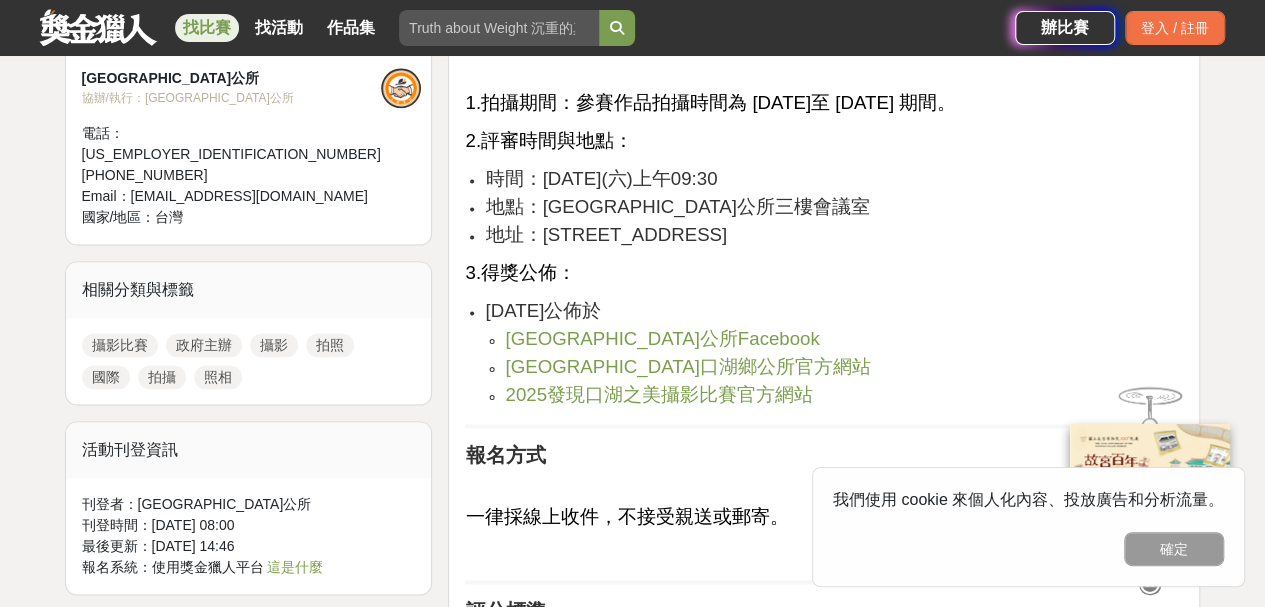scroll, scrollTop: 1300, scrollLeft: 0, axis: vertical 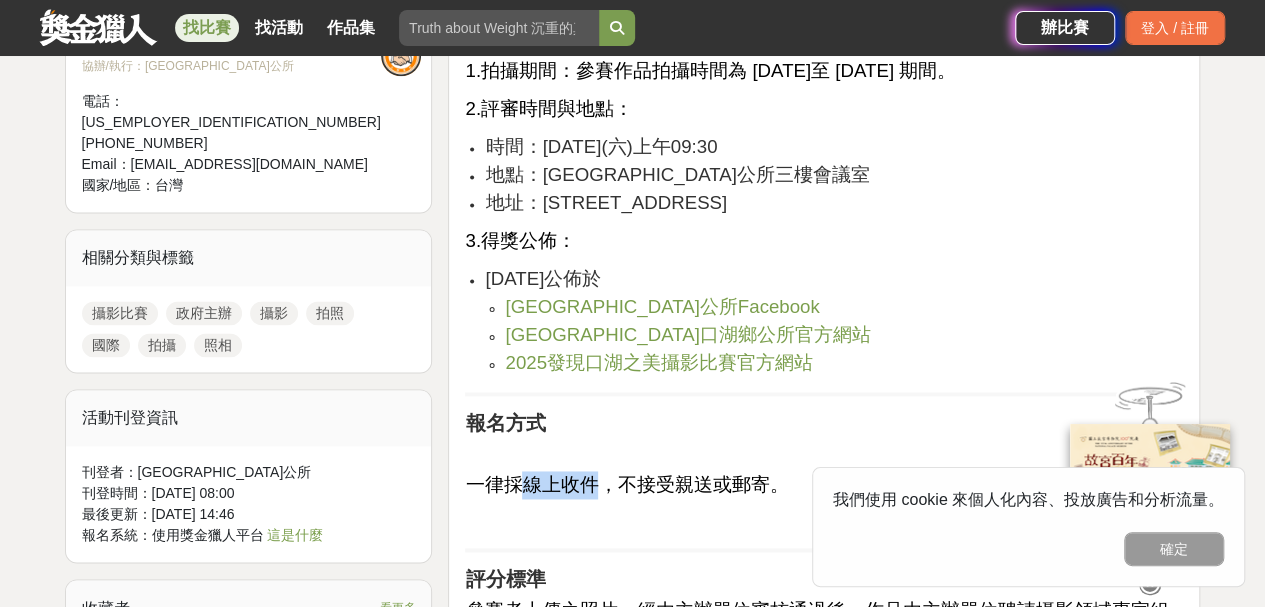 drag, startPoint x: 516, startPoint y: 458, endPoint x: 591, endPoint y: 450, distance: 75.42546 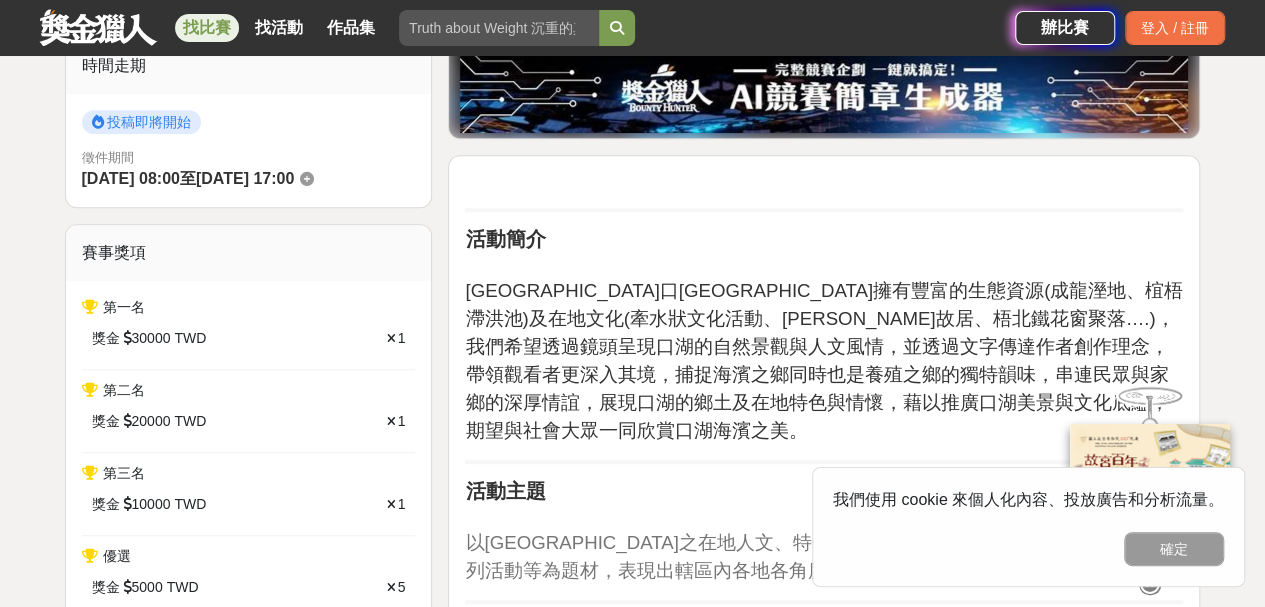 scroll, scrollTop: 200, scrollLeft: 0, axis: vertical 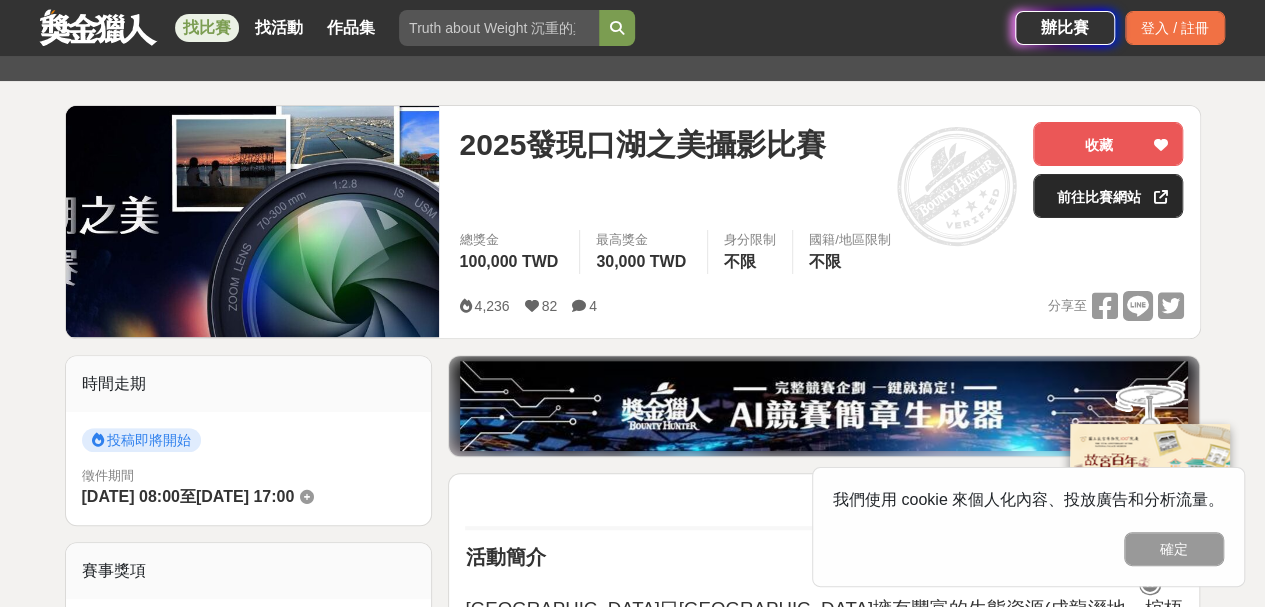 click on "前往比賽網站" at bounding box center [1108, 196] 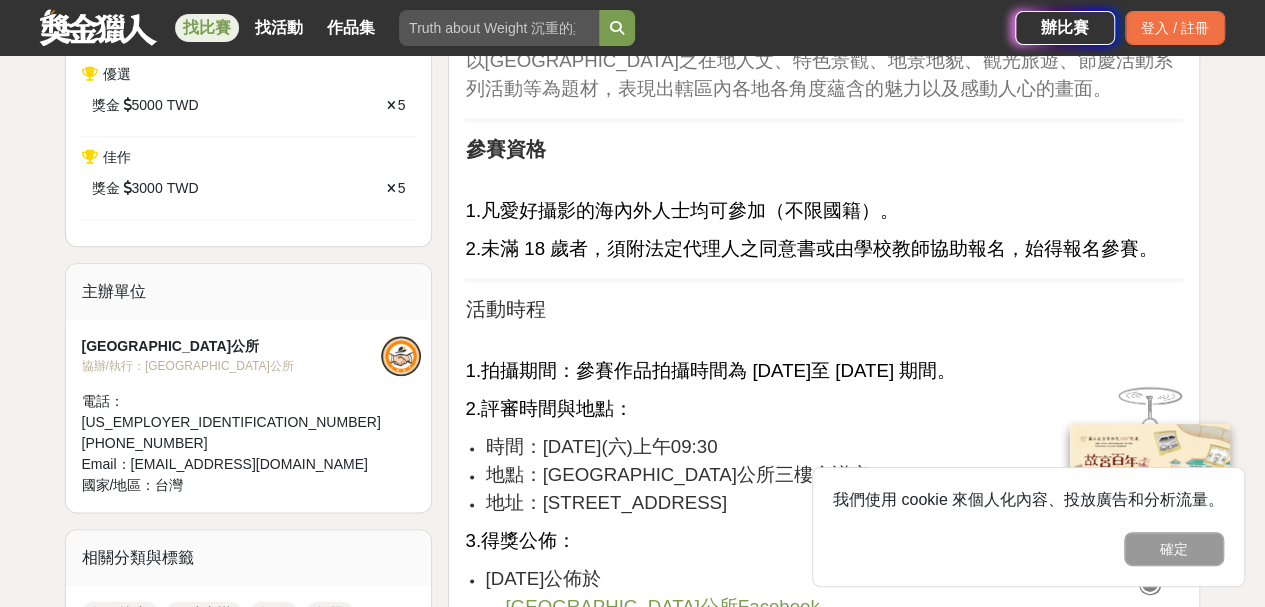scroll, scrollTop: 1200, scrollLeft: 0, axis: vertical 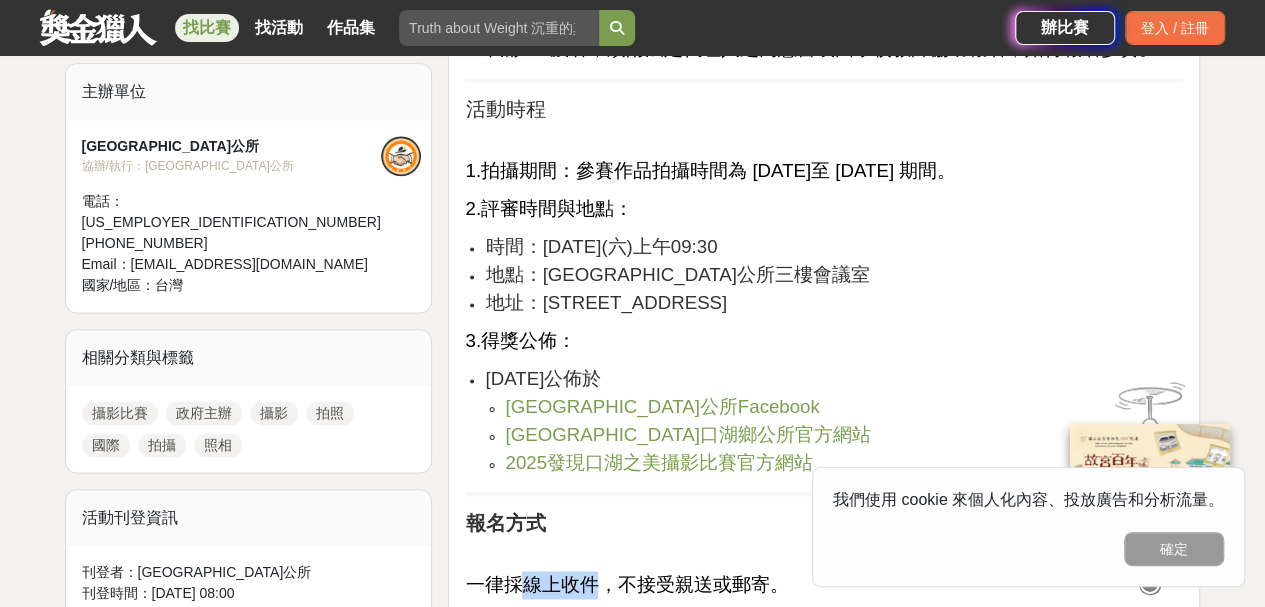 click on "雲林縣口湖鄉公所Facebook" at bounding box center (662, 406) 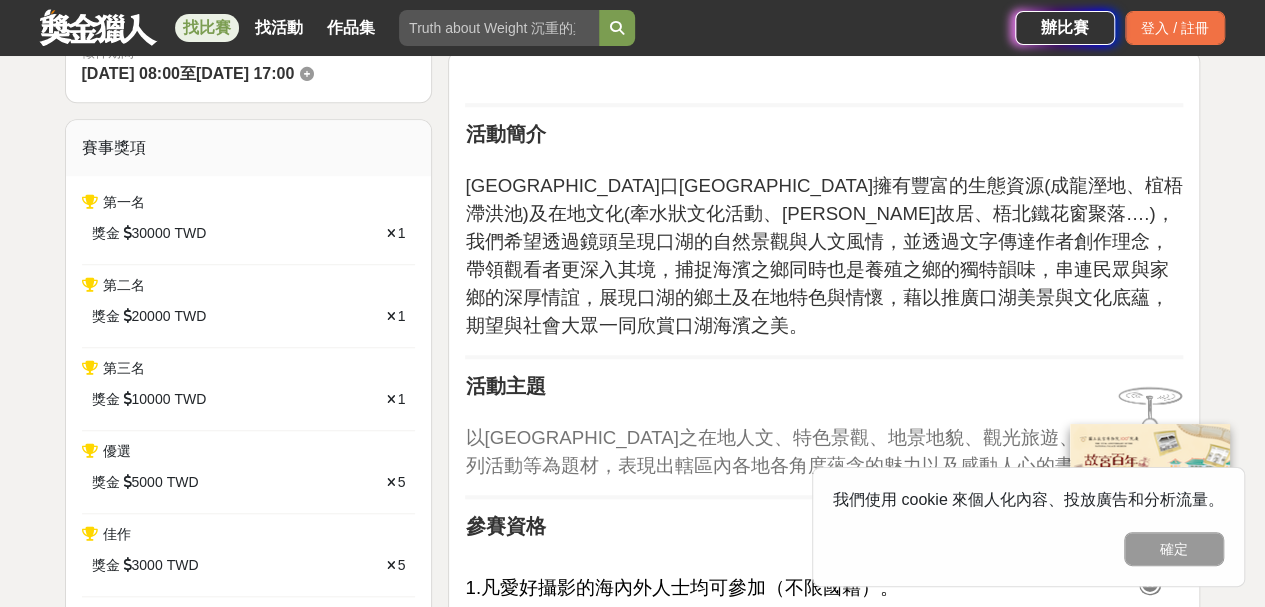 scroll, scrollTop: 400, scrollLeft: 0, axis: vertical 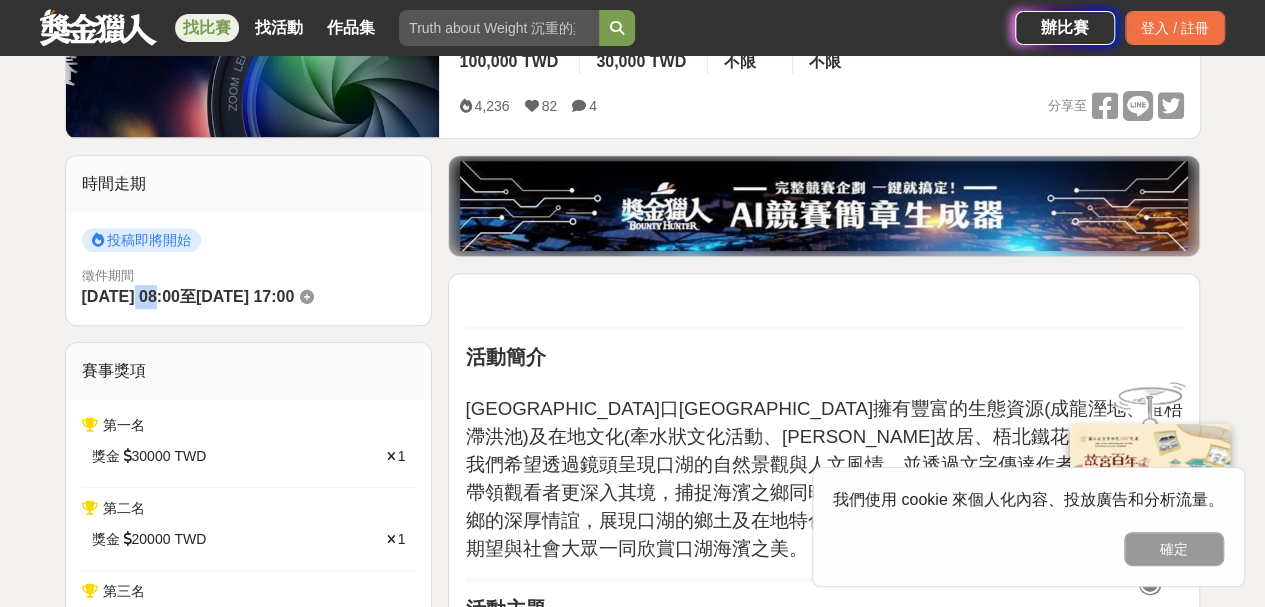 drag, startPoint x: 132, startPoint y: 299, endPoint x: 156, endPoint y: 292, distance: 25 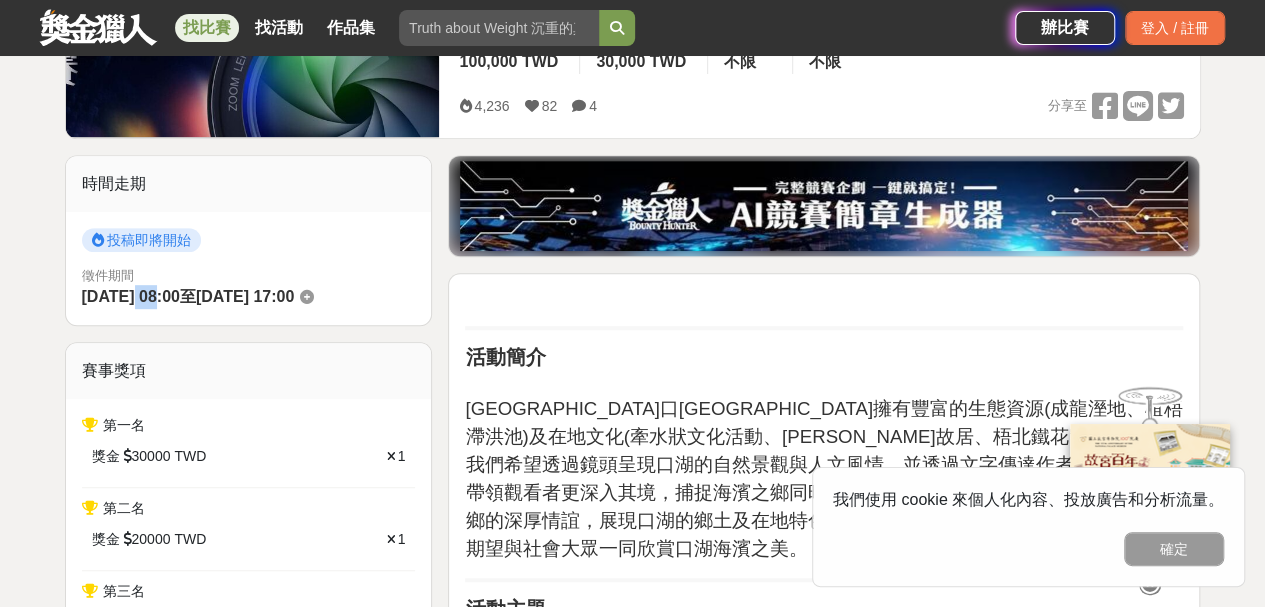 click on "2025-09-01 08:00" at bounding box center (131, 296) 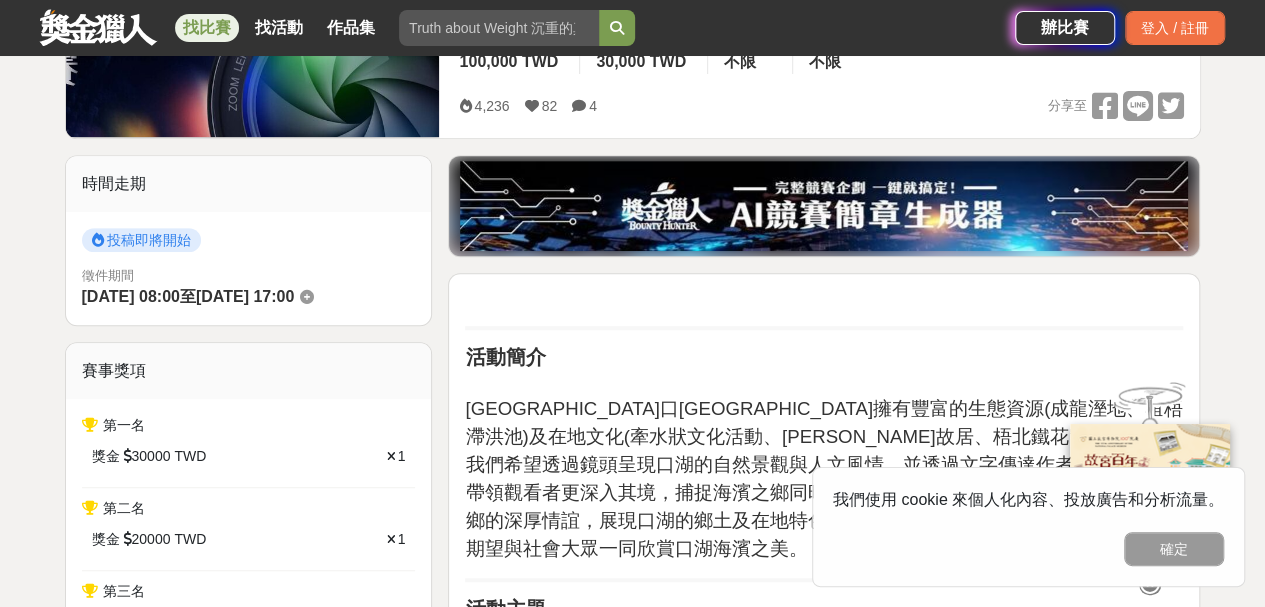 click on "活動簡介 雲林縣口湖鄉擁有豐富的生態資源(成龍溼地、椬梧滯洪池)及在地文化(牽水狀文化活動、鄭豐喜故居、梧北鐵花窗聚落….)，我們希望透過鏡頭呈現口湖的自然景觀與人文風情，並透過文字傳達作者創作理念，帶領觀看者更深入其境，捕捉海濱之鄉同時也是養殖之鄉的獨特韻味，串連民眾與家鄉的深厚情誼，展現口湖的鄉土及在地特色與情懷，藉以推廣口湖美景與文化底蘊，期望與社會大眾一同欣賞口湖海濱之美。 活動主題 以雲林縣口湖鄉之在地人文、特色景觀、地景地貌、觀光旅遊、節慶活動系列活動等為題材，表現出轄區內各地各角度蘊含的魅力以及感動人心的畫面。 參賽資格   1.凡愛好攝影的海內外人士均可參加（不限國籍）。 2.未滿 18 歲者，須附法定代理人之同意書或由學校教師協助報名，始得報名參賽。 活動時程   2.評審時間與地點：" at bounding box center [824, 2435] 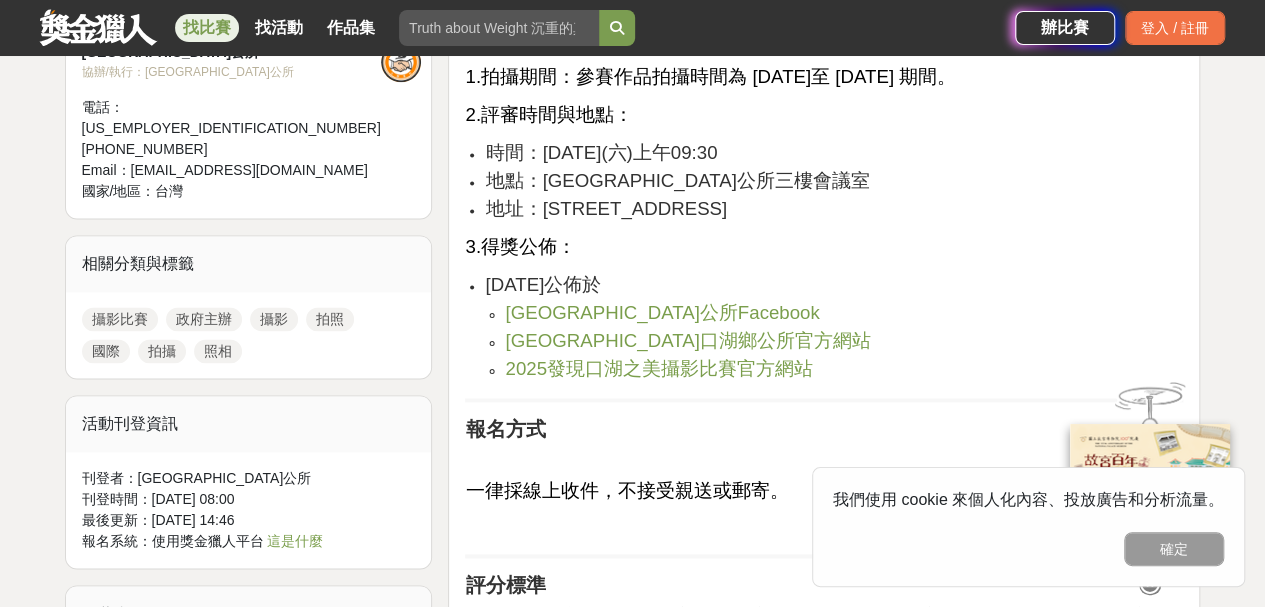 scroll, scrollTop: 1300, scrollLeft: 0, axis: vertical 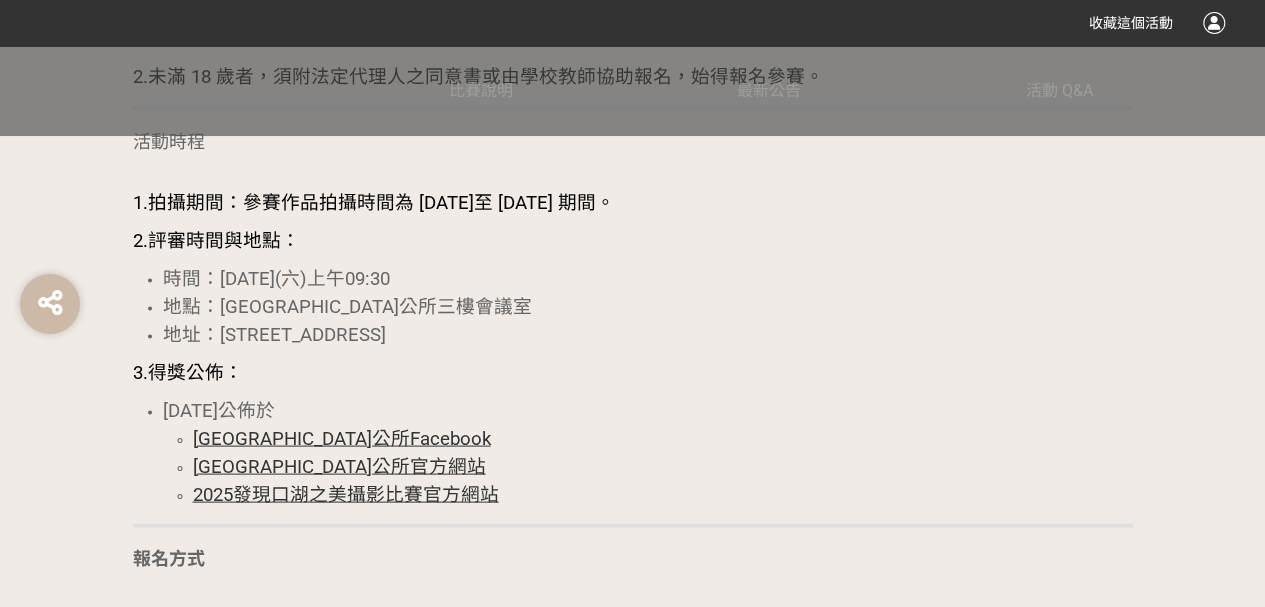click on "2025發現口湖之美攝影比賽官方網站" at bounding box center (346, 494) 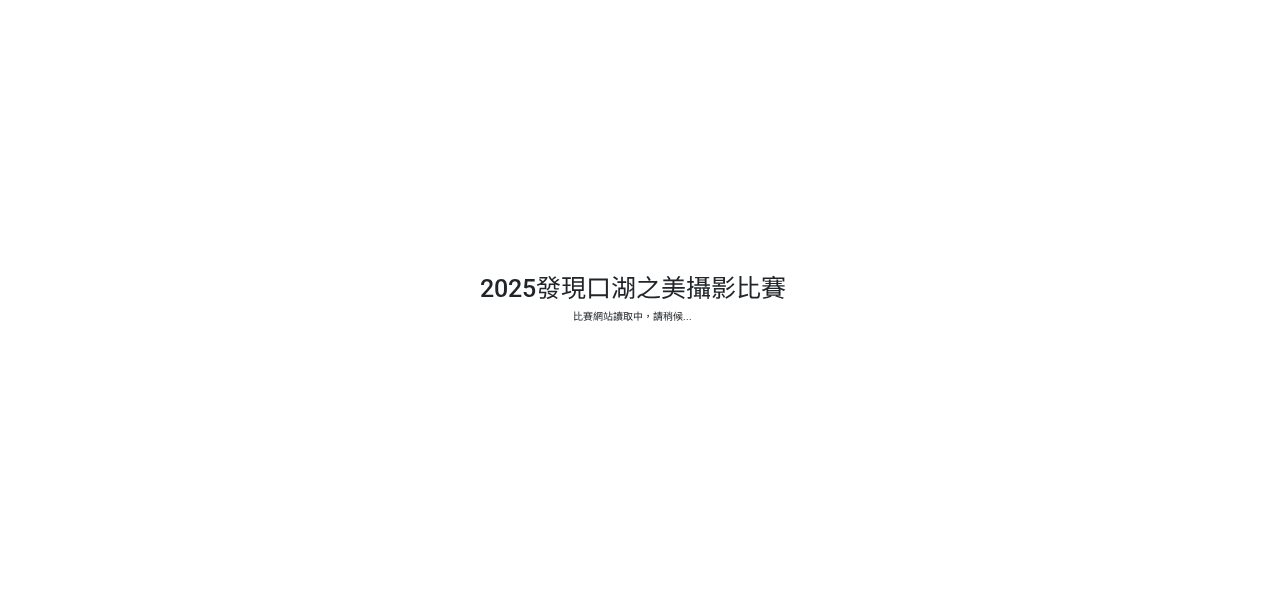 scroll, scrollTop: 0, scrollLeft: 0, axis: both 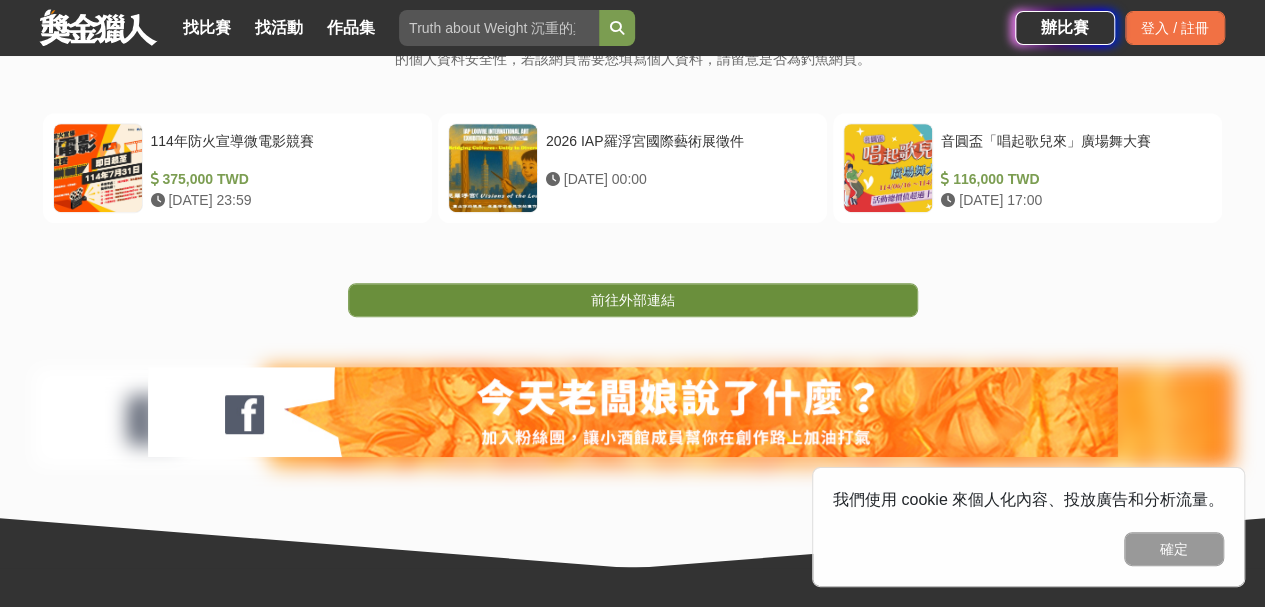 click on "前往外部連結" at bounding box center (633, 300) 